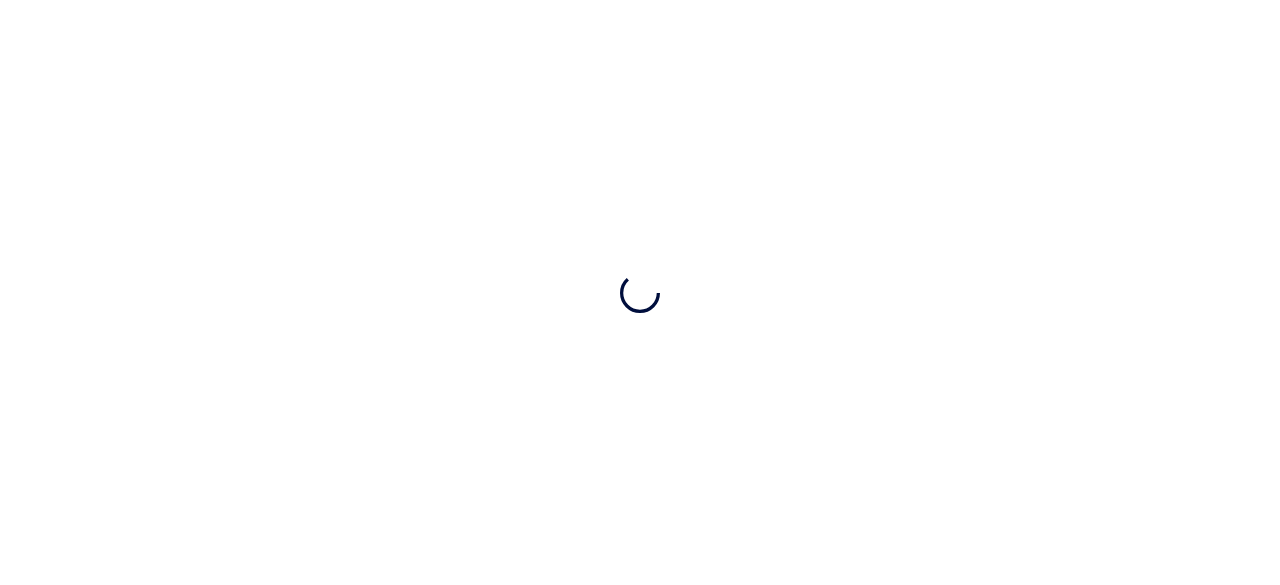 scroll, scrollTop: 0, scrollLeft: 0, axis: both 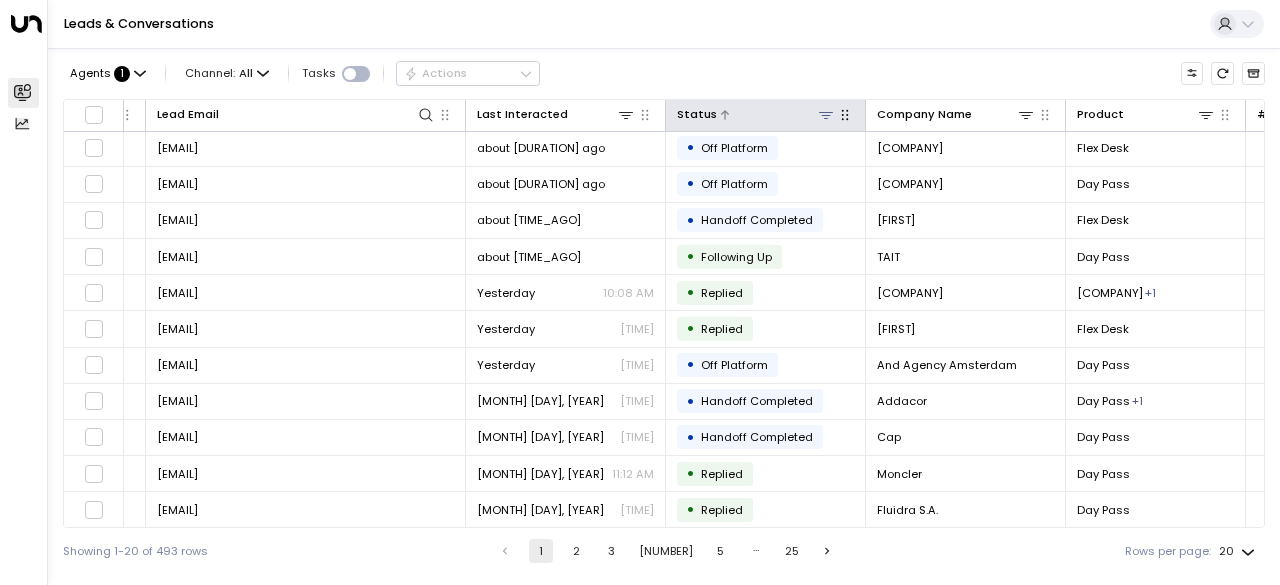 click at bounding box center (826, 115) 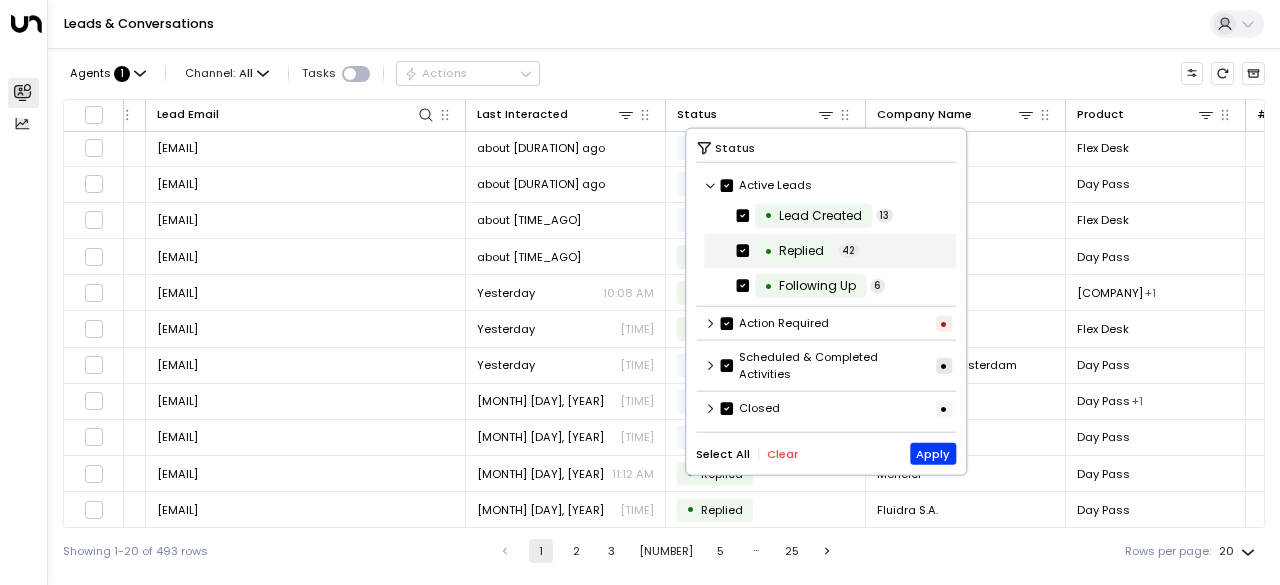 scroll, scrollTop: 1, scrollLeft: 0, axis: vertical 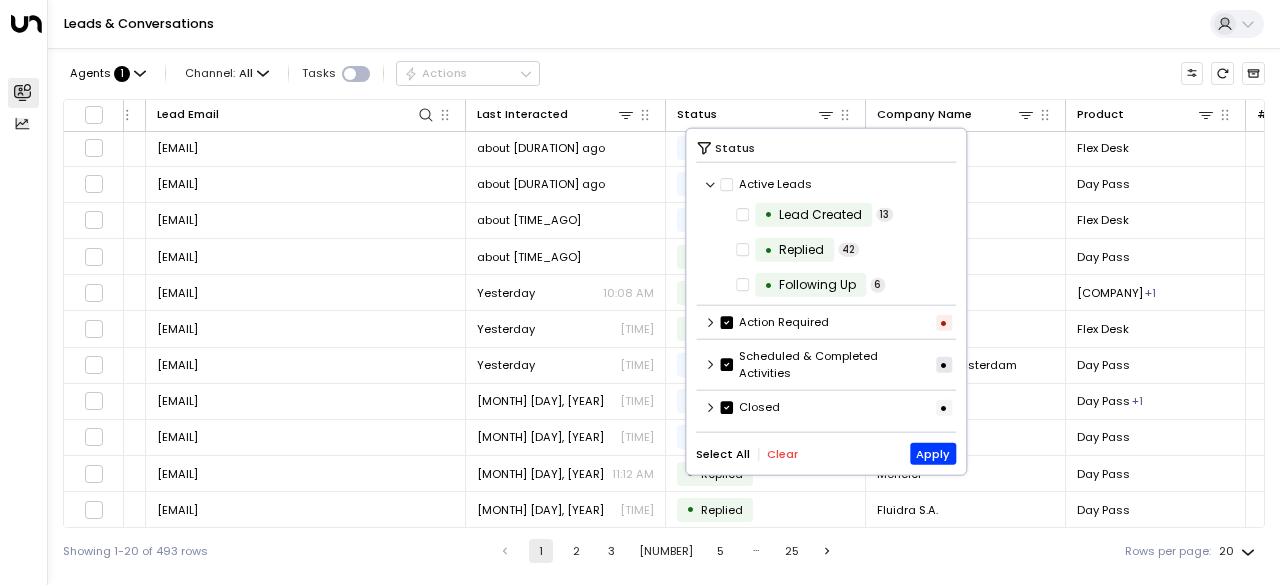 click at bounding box center (711, 185) 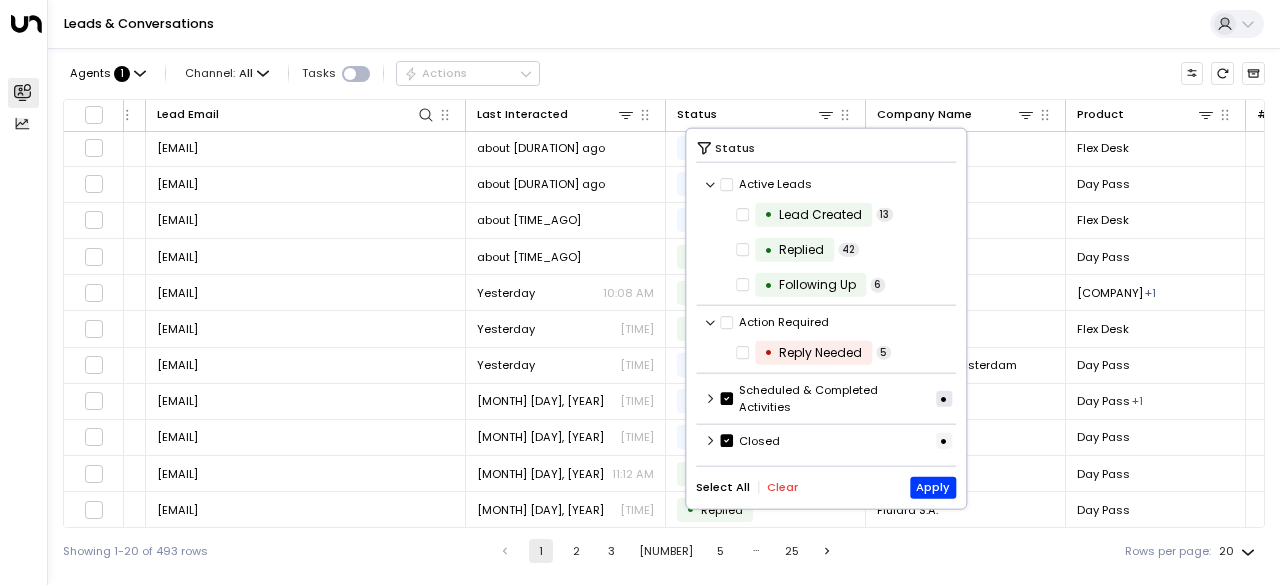 click at bounding box center [711, 185] 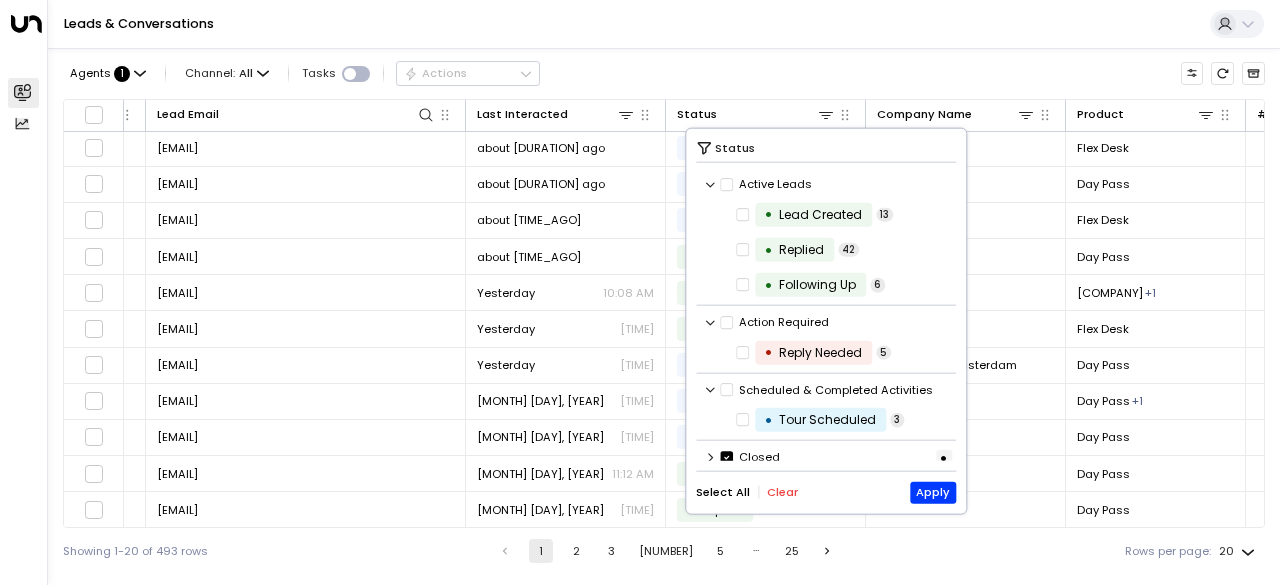 scroll, scrollTop: 13, scrollLeft: 0, axis: vertical 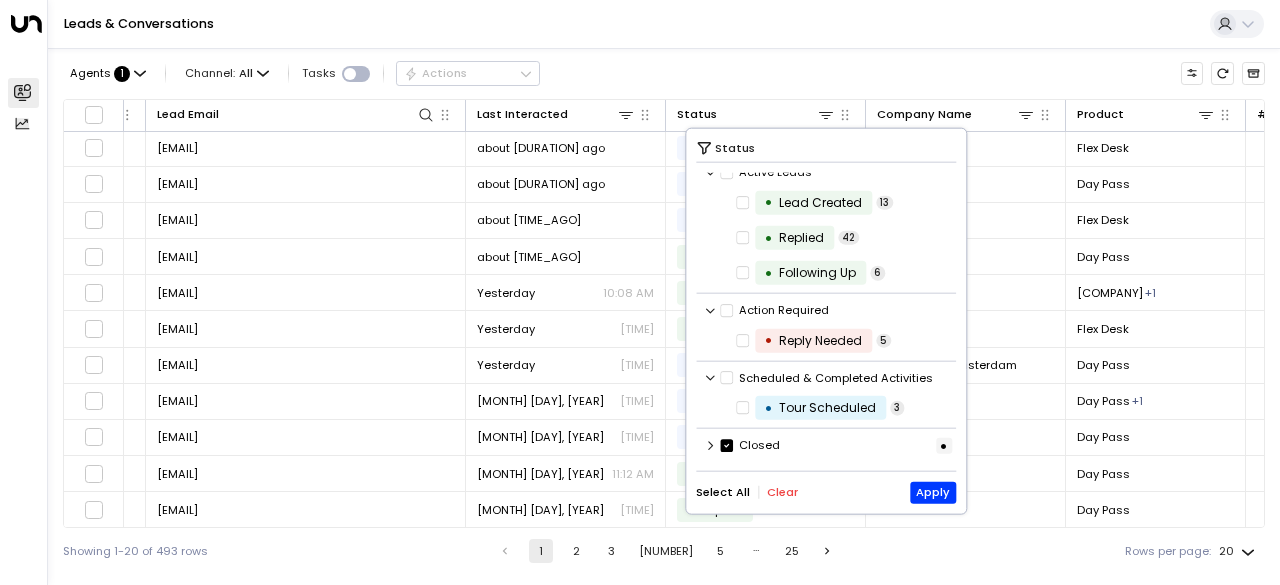 click at bounding box center (826, 428) 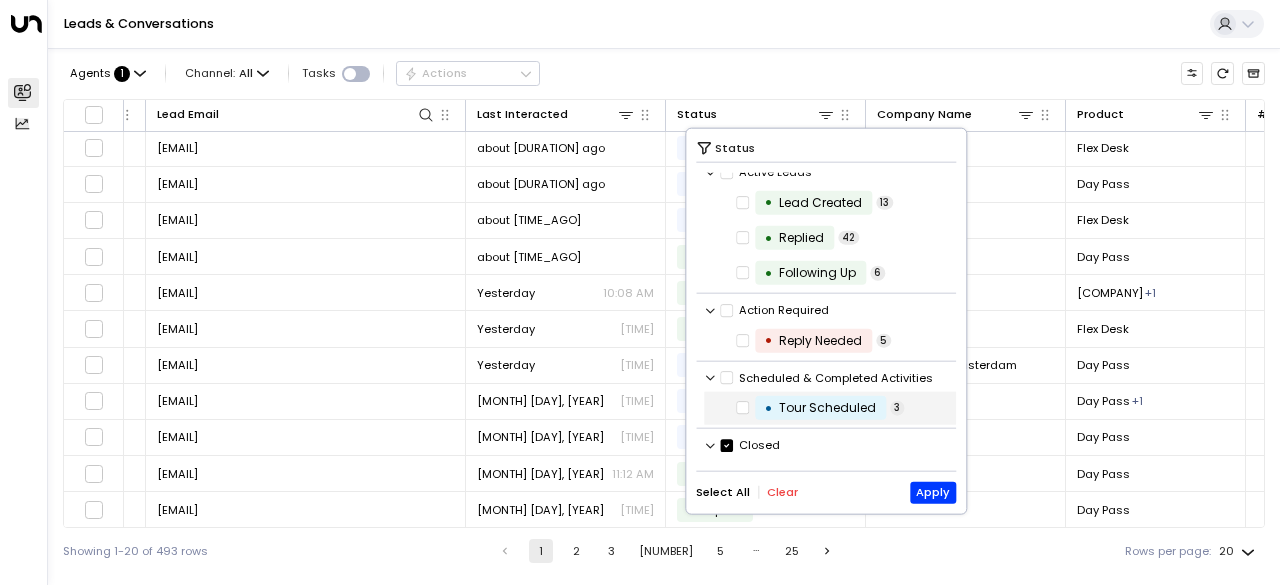 scroll, scrollTop: 151, scrollLeft: 0, axis: vertical 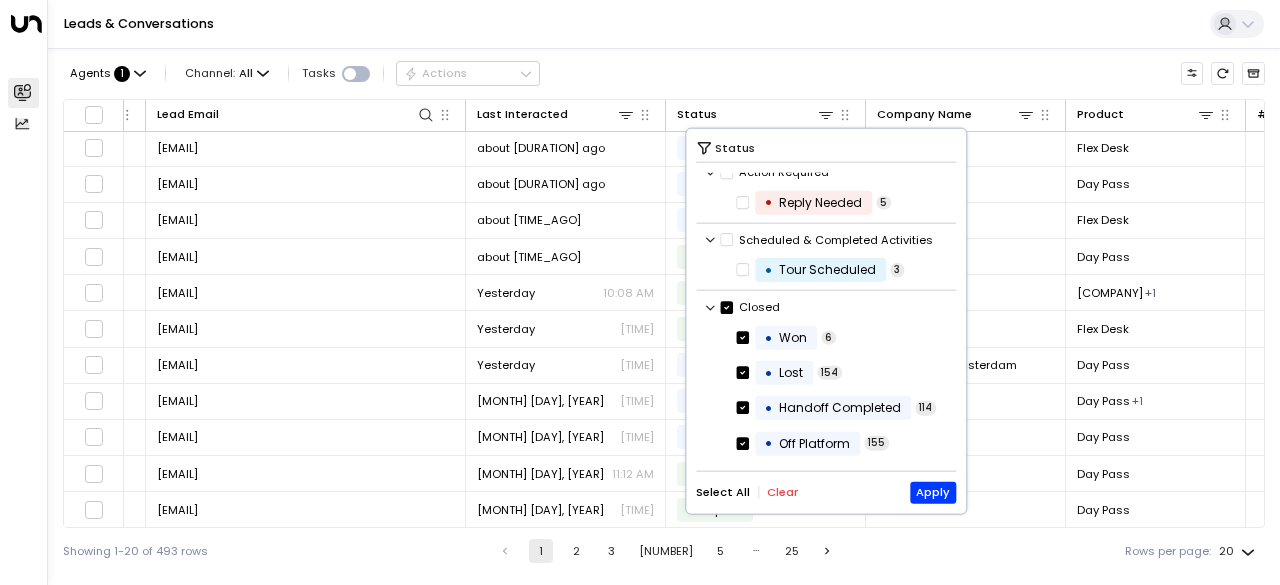 click on "Closed" at bounding box center (766, 34) 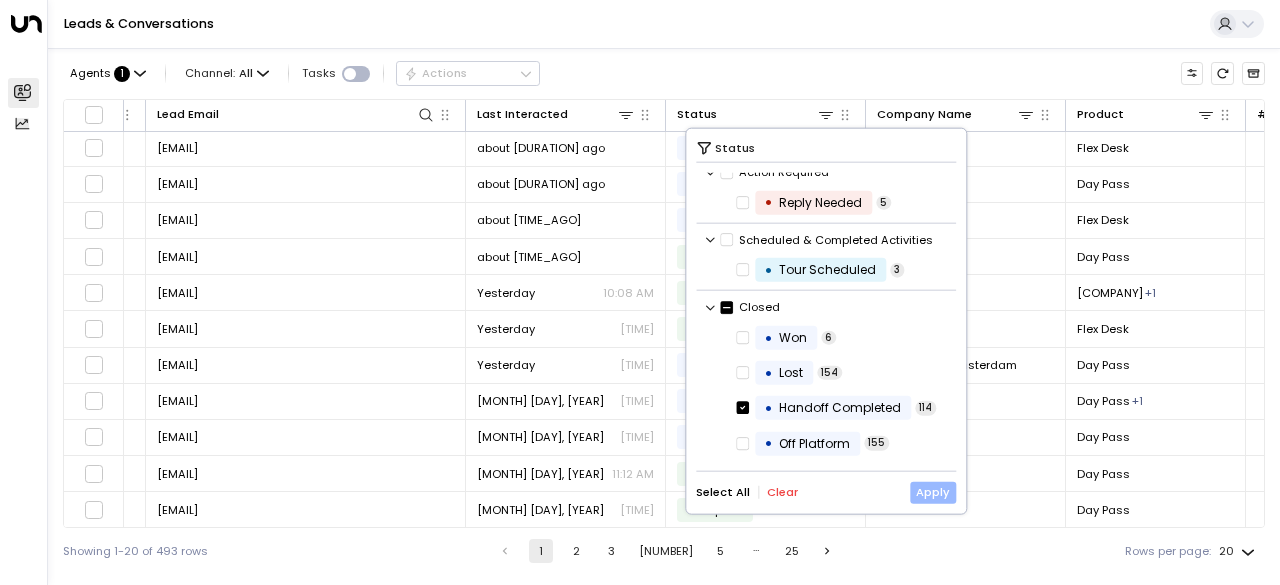 click on "Apply" at bounding box center [933, 492] 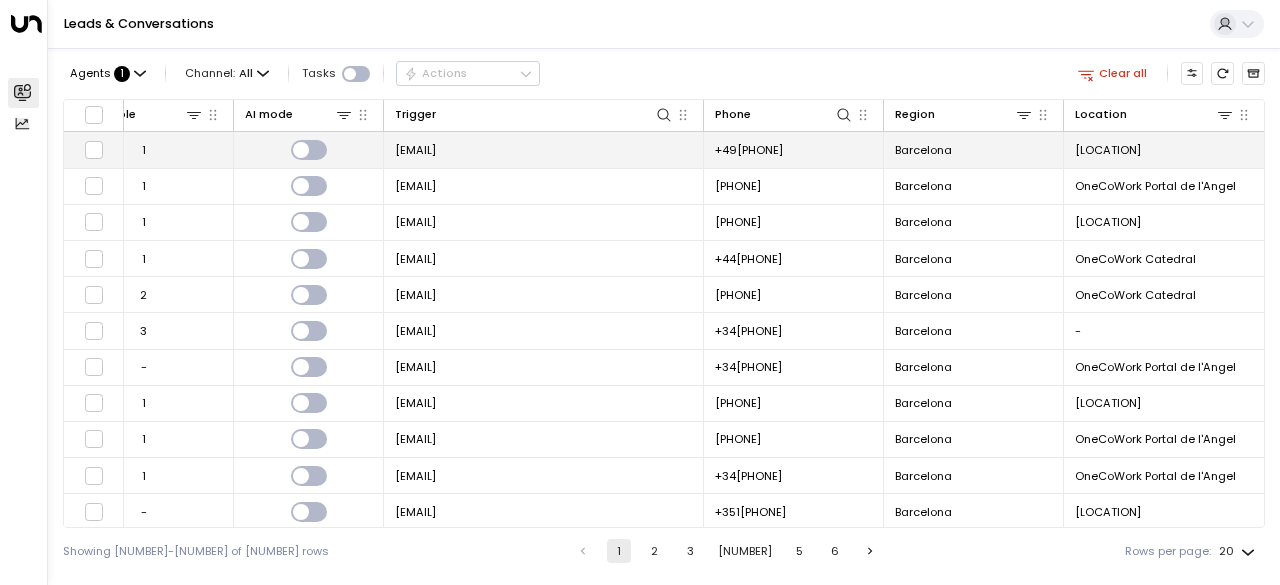 scroll, scrollTop: 0, scrollLeft: 1374, axis: horizontal 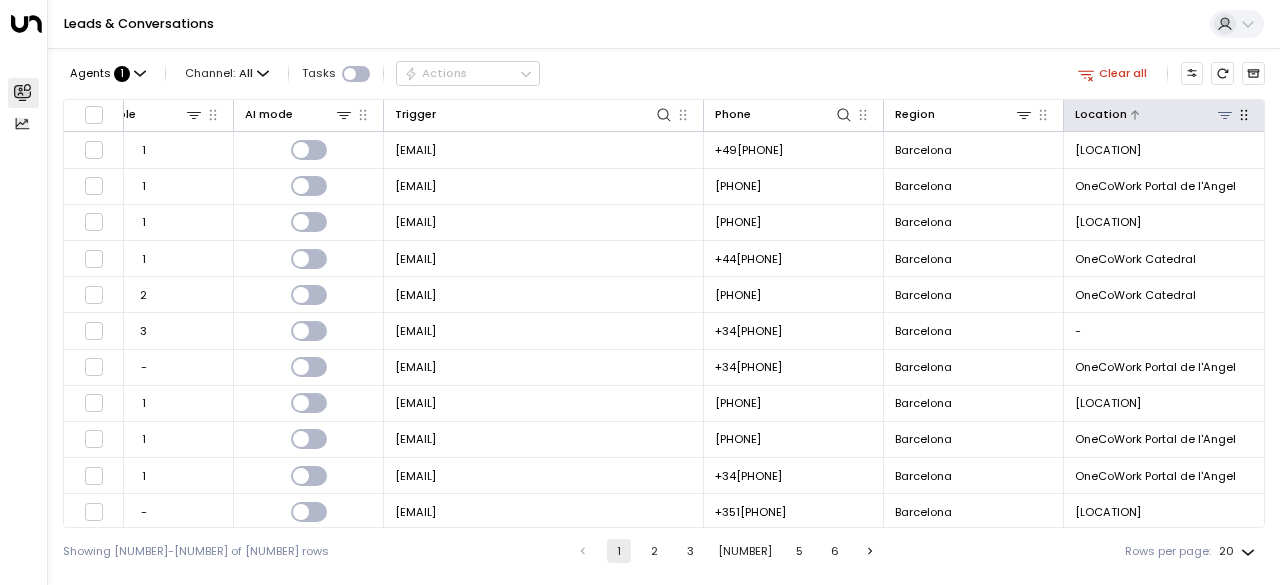 click at bounding box center (1225, 115) 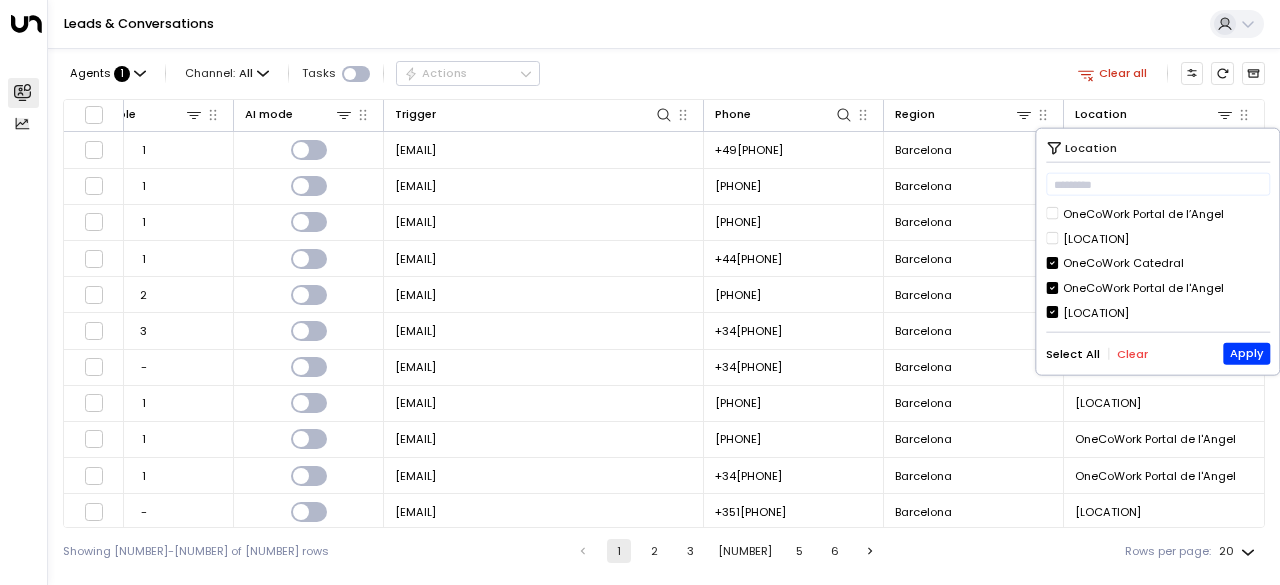 click on "OneCoWork Portal de l'Angel" at bounding box center [1143, 213] 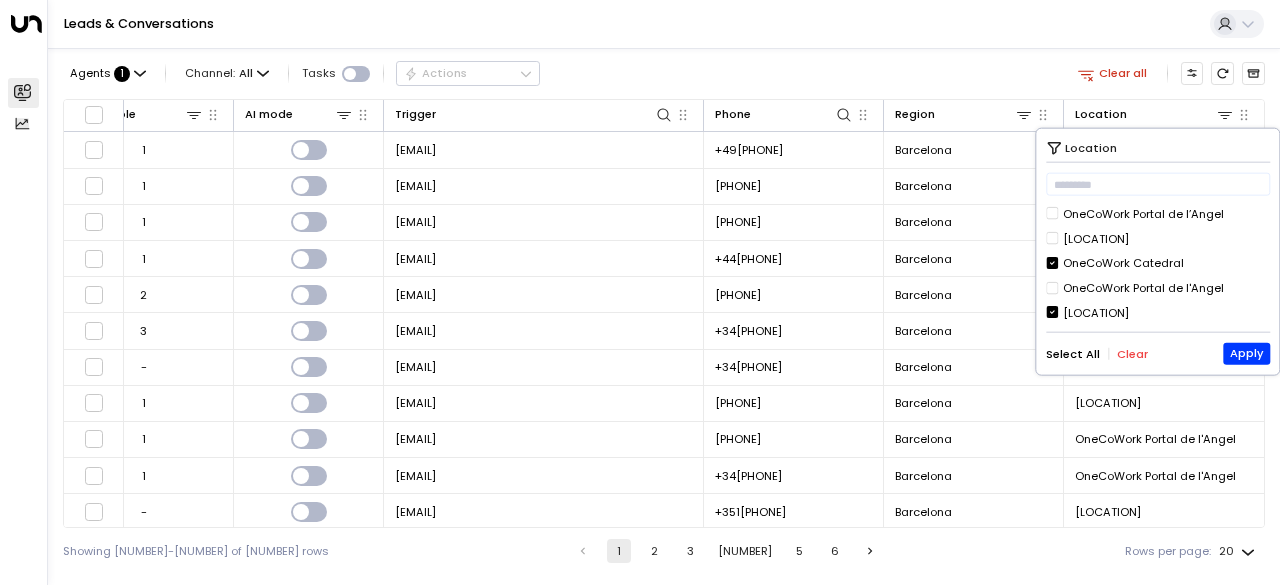 click on "[LOCATION]" at bounding box center [1143, 213] 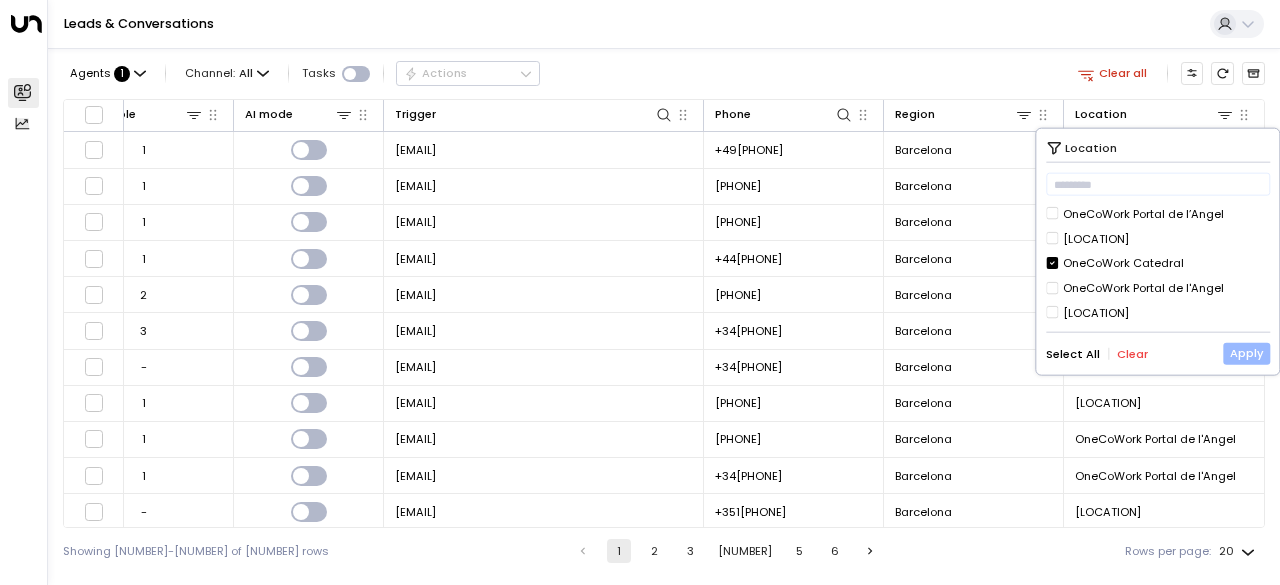 click on "Apply" at bounding box center (1246, 353) 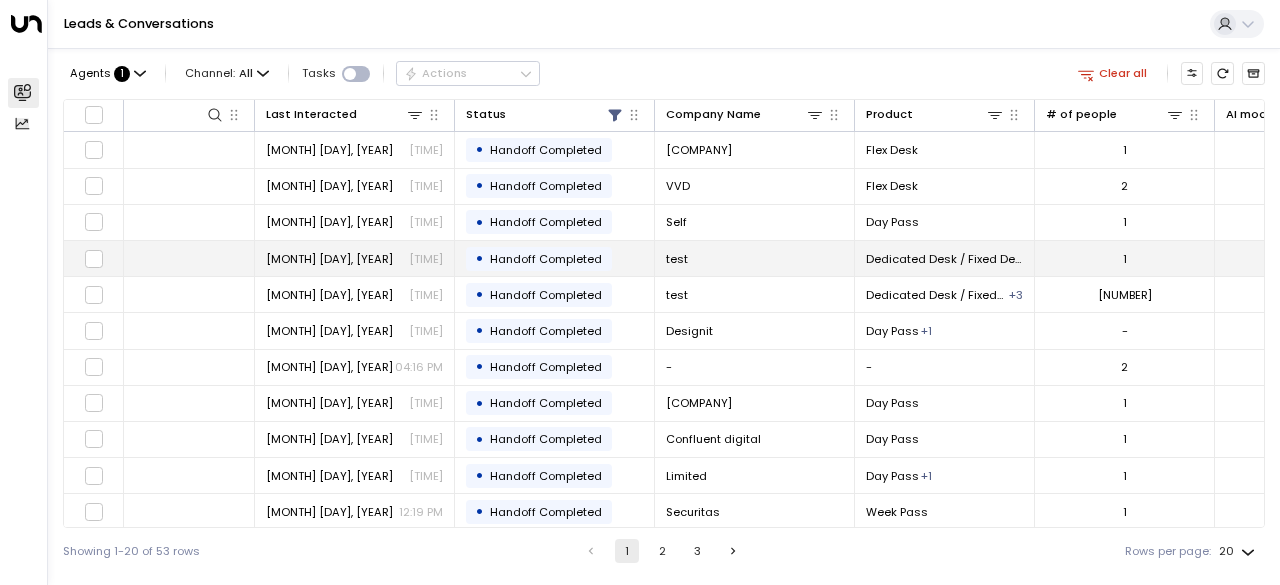 scroll, scrollTop: 0, scrollLeft: 0, axis: both 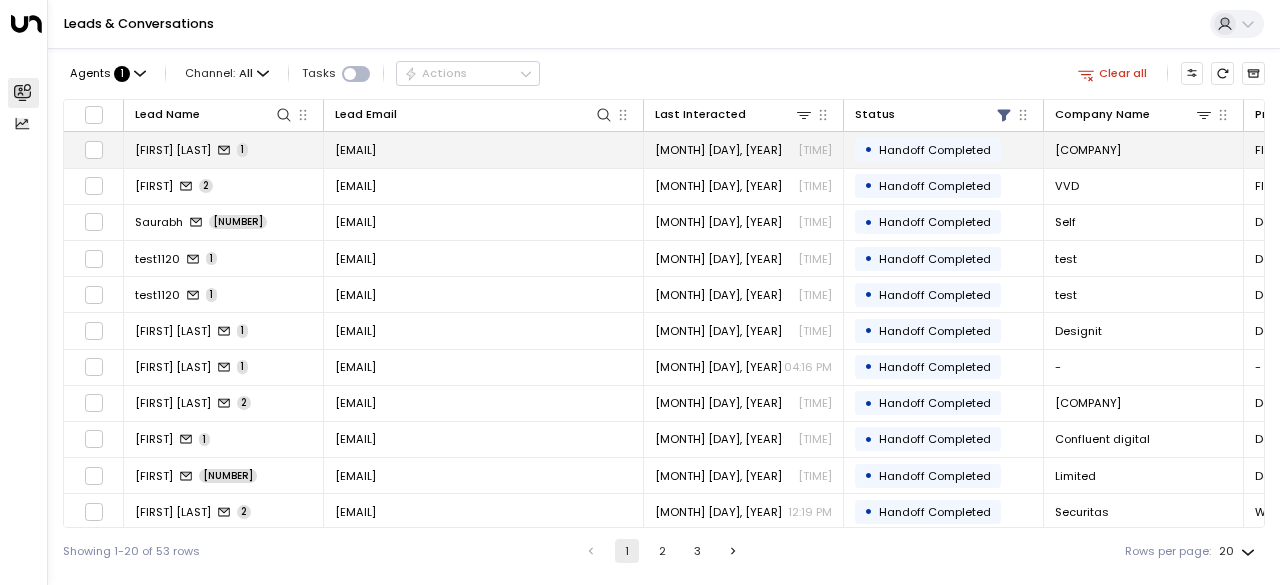 click on "[FIRST] [LAST]" at bounding box center [173, 150] 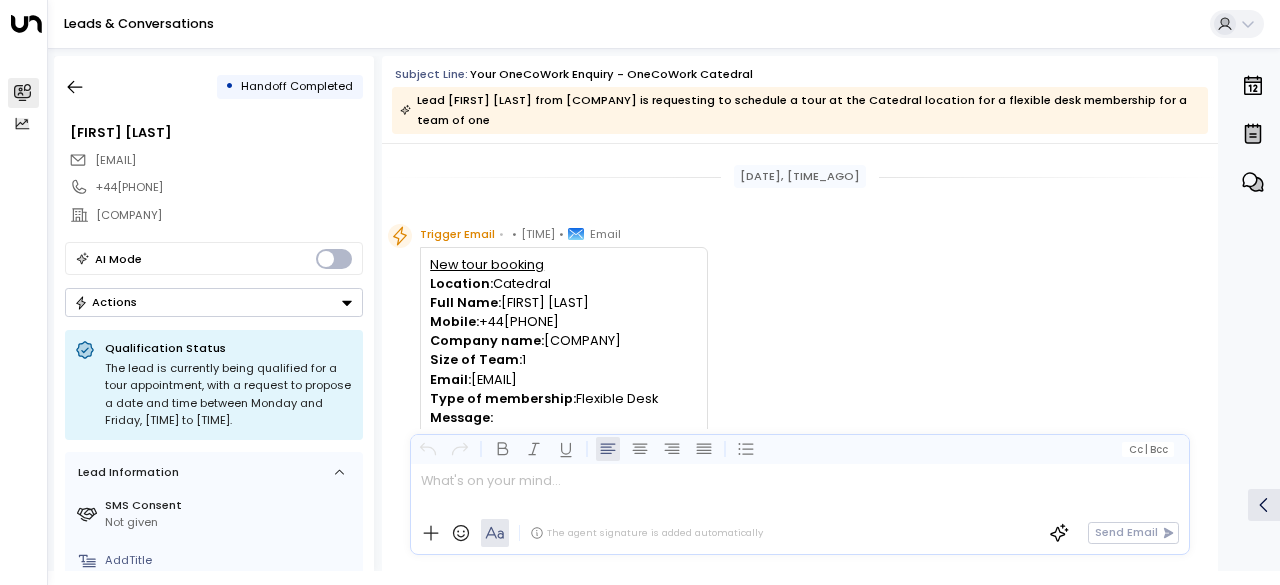 scroll, scrollTop: 30, scrollLeft: 0, axis: vertical 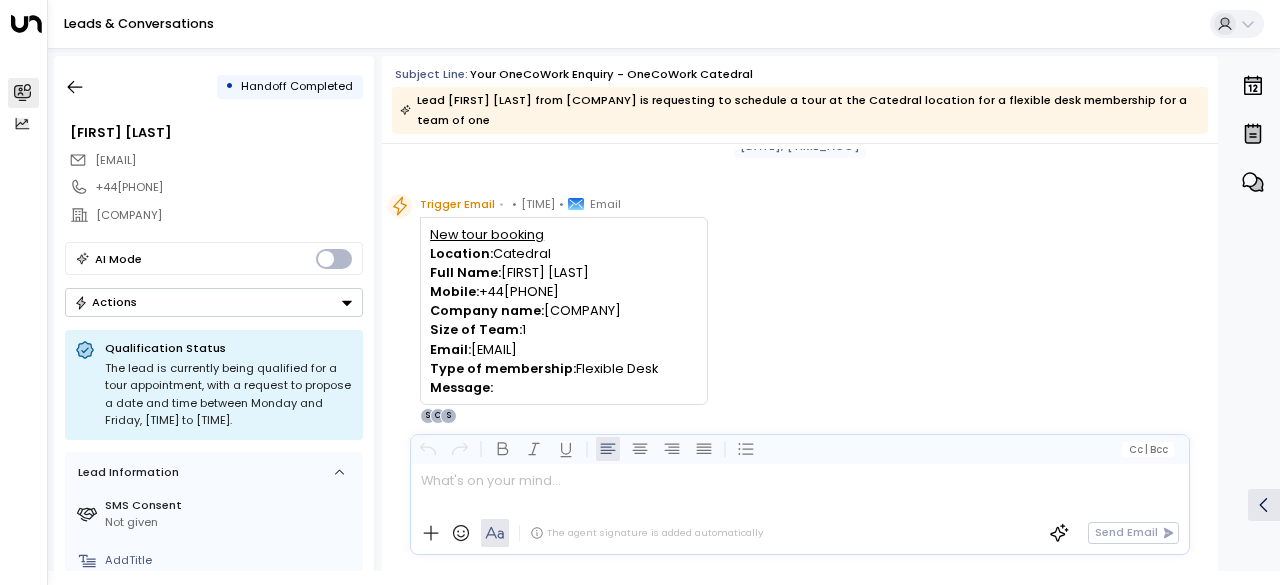 drag, startPoint x: 660, startPoint y: 326, endPoint x: 472, endPoint y: 337, distance: 188.32153 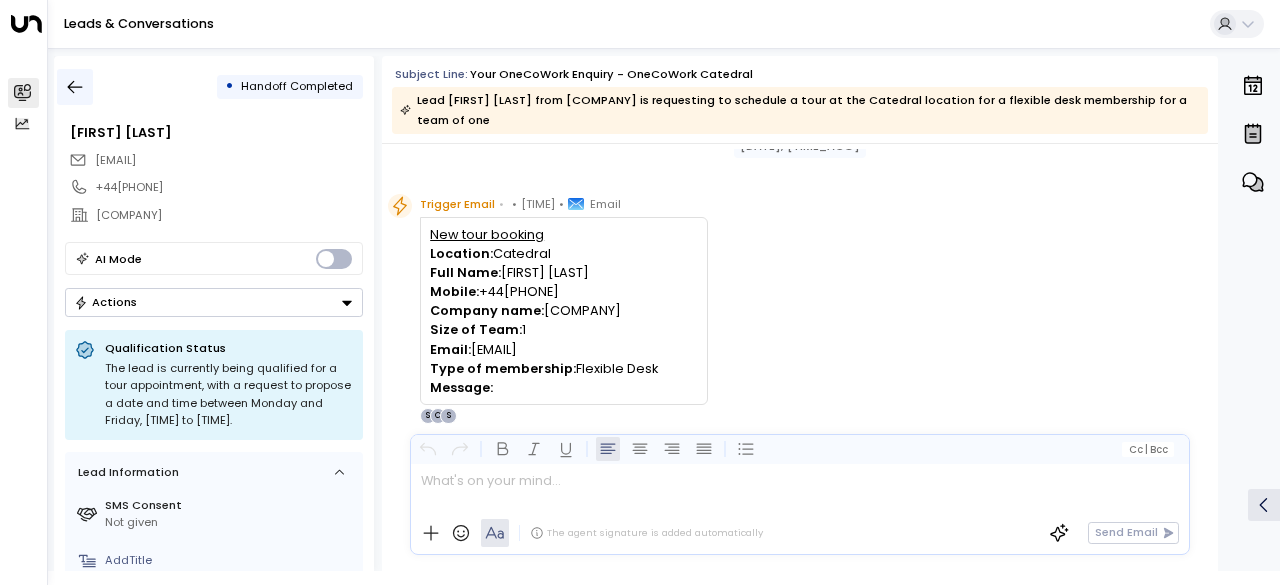 click at bounding box center (75, 87) 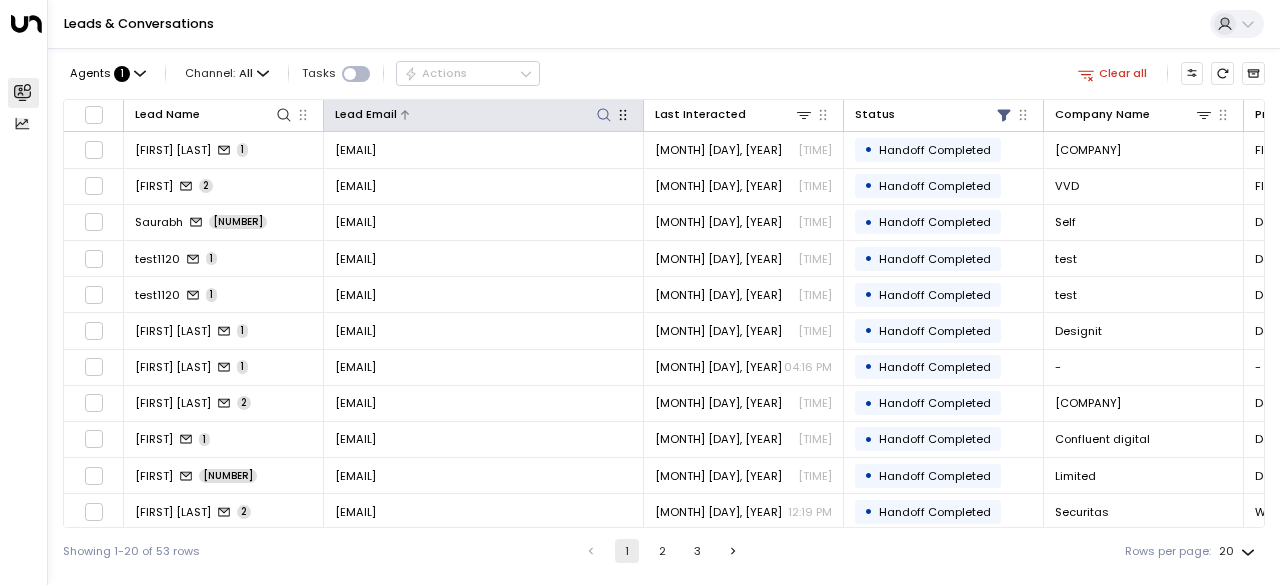 click at bounding box center (604, 115) 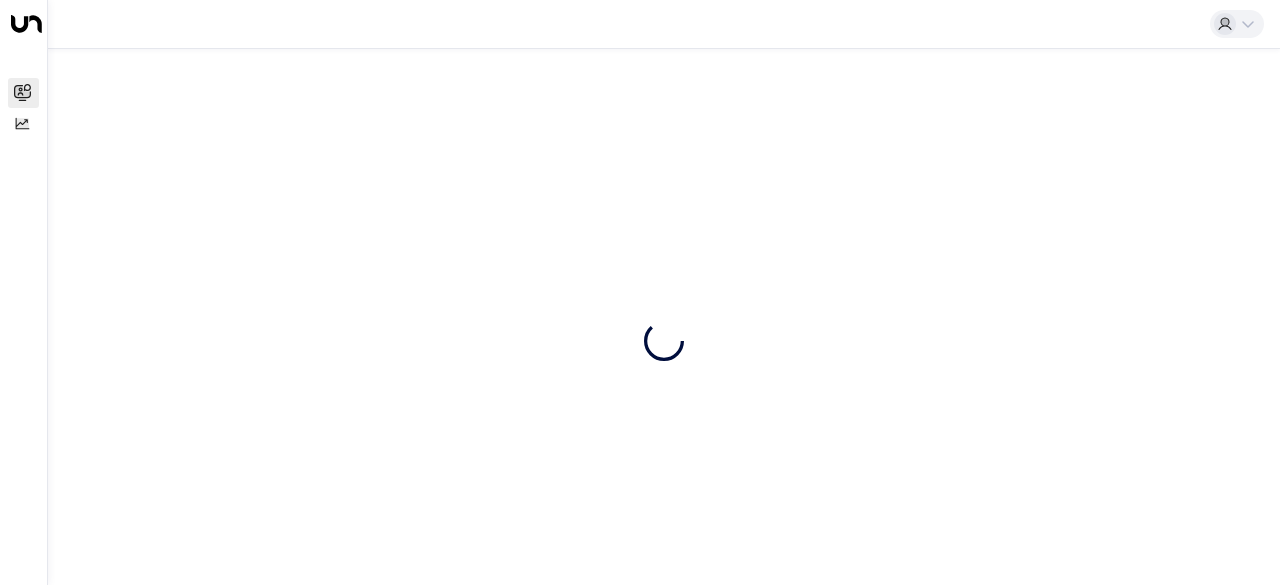 scroll, scrollTop: 0, scrollLeft: 0, axis: both 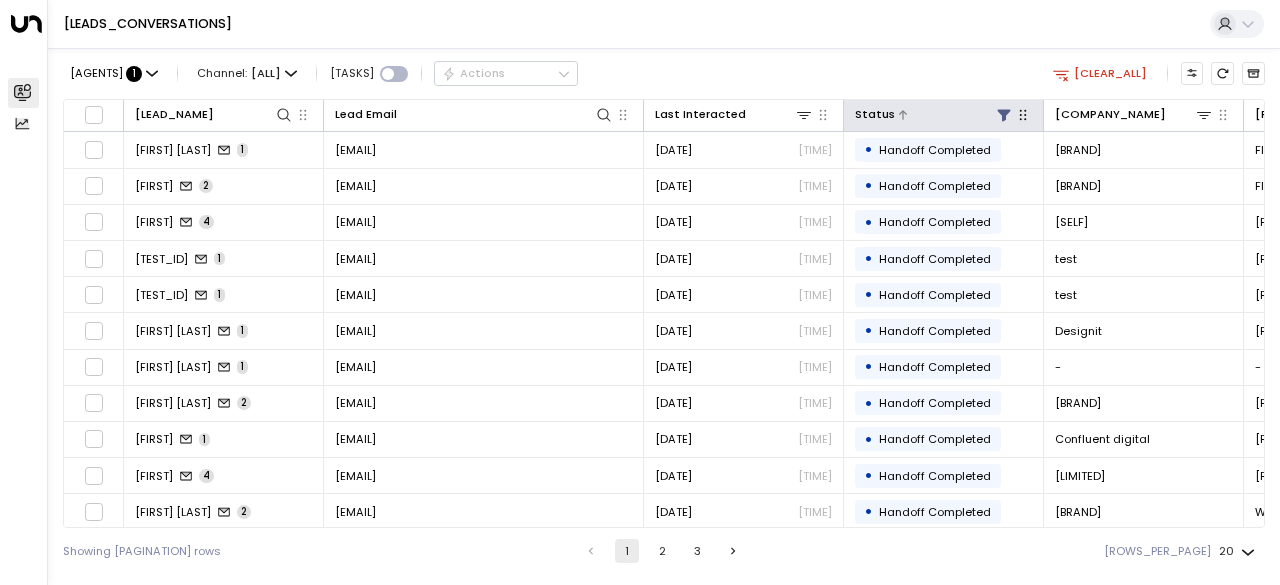 click at bounding box center (1003, 115) 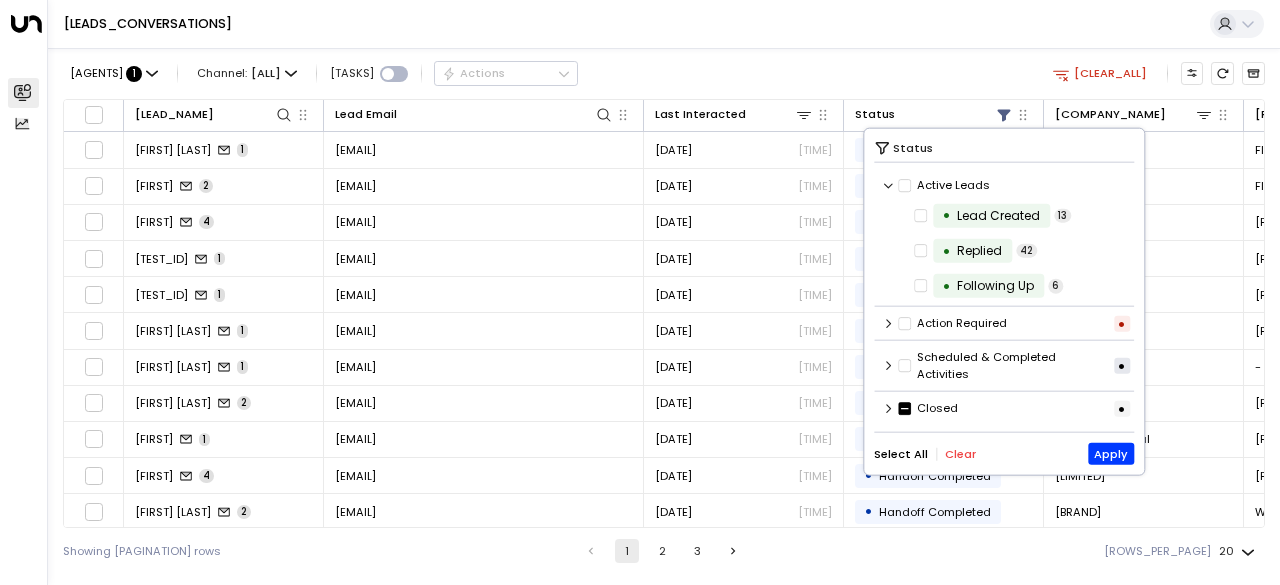 click on "Clear" at bounding box center (960, 453) 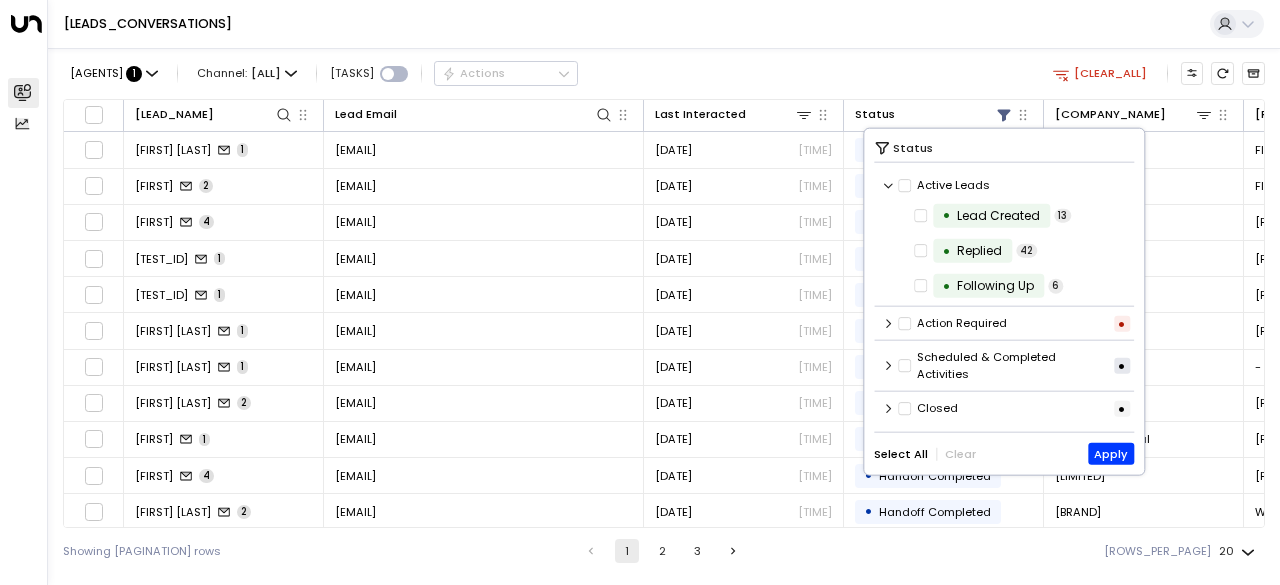 click on "Agents : 1 Channel: All Tasks   Actions Clear all" at bounding box center [664, 73] 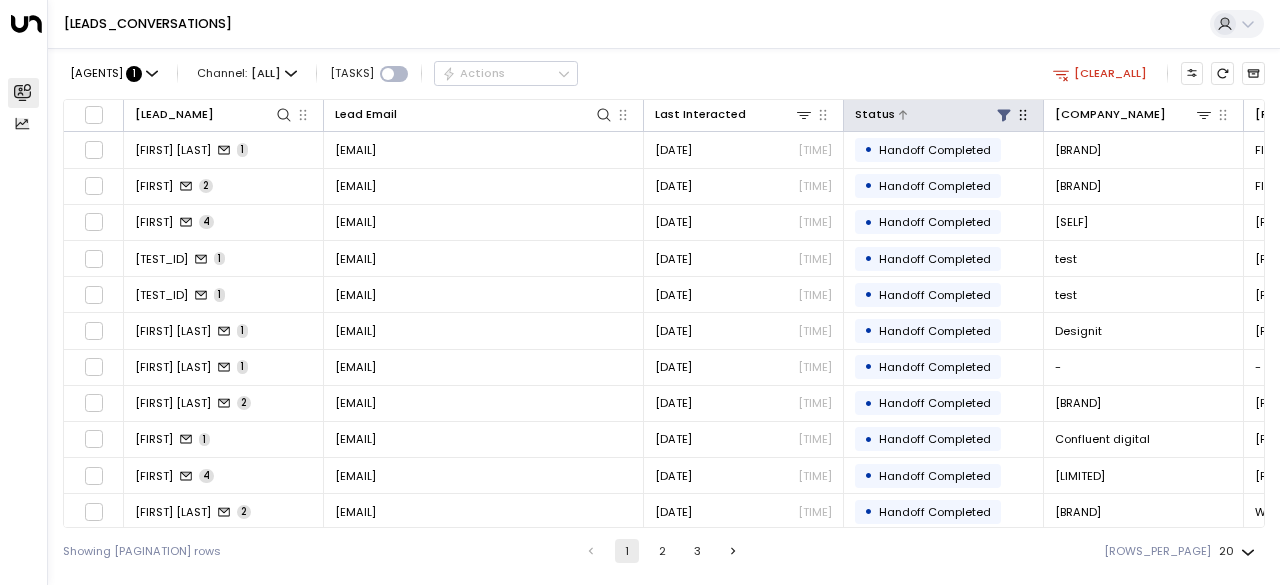 click at bounding box center (1004, 115) 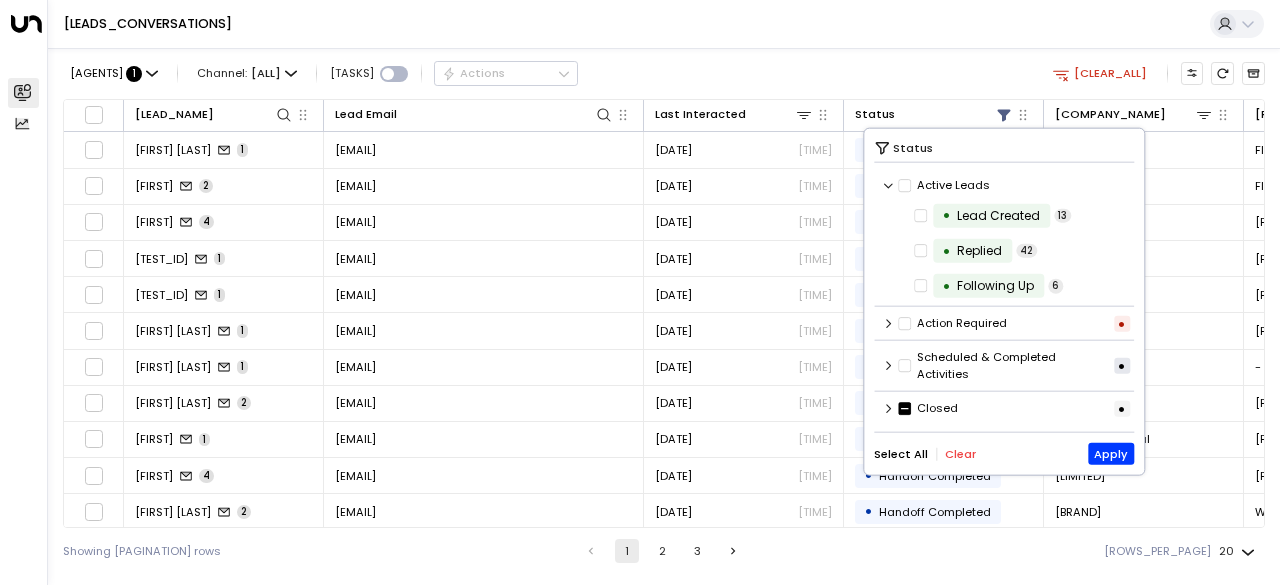 click on "Clear" at bounding box center [960, 453] 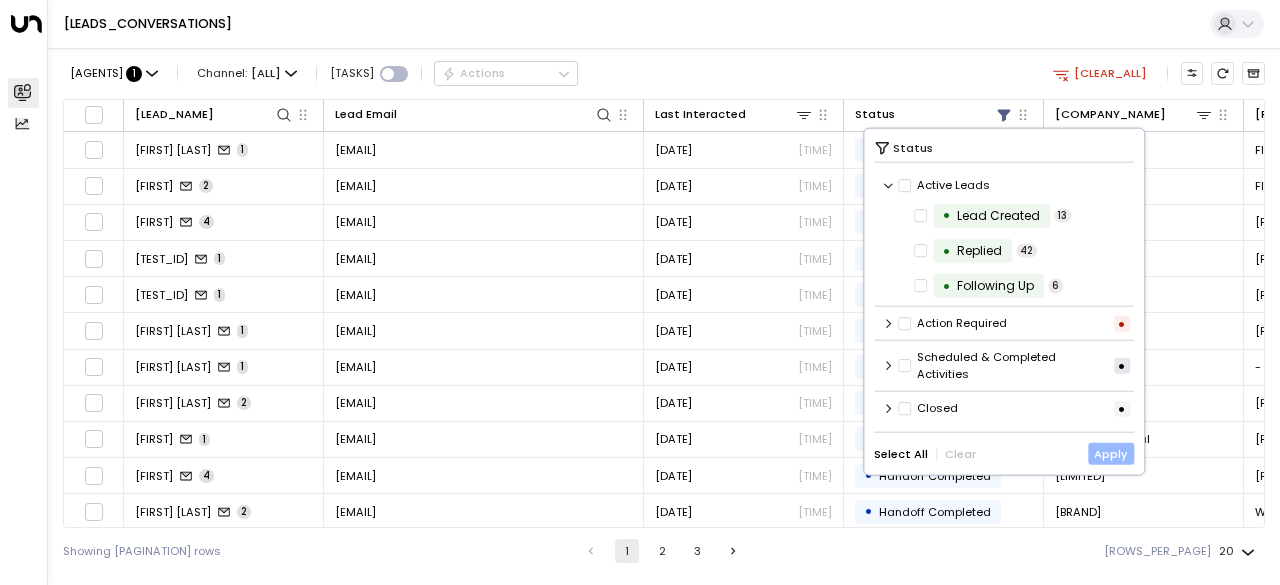 click on "Apply" at bounding box center [1111, 454] 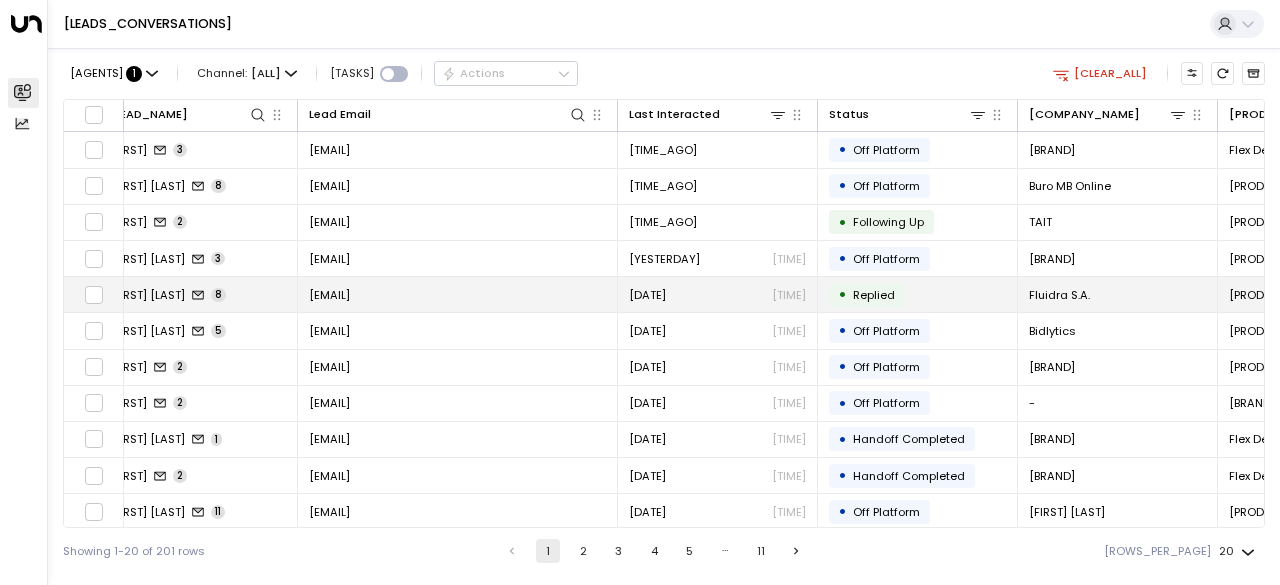 scroll, scrollTop: 0, scrollLeft: 0, axis: both 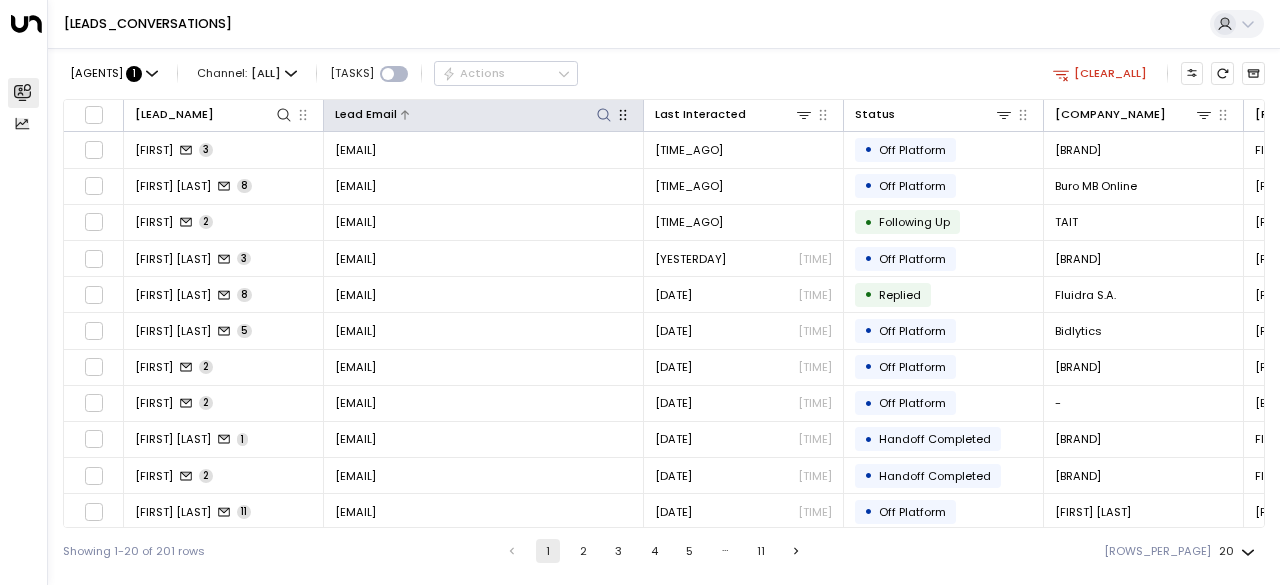 click at bounding box center (604, 115) 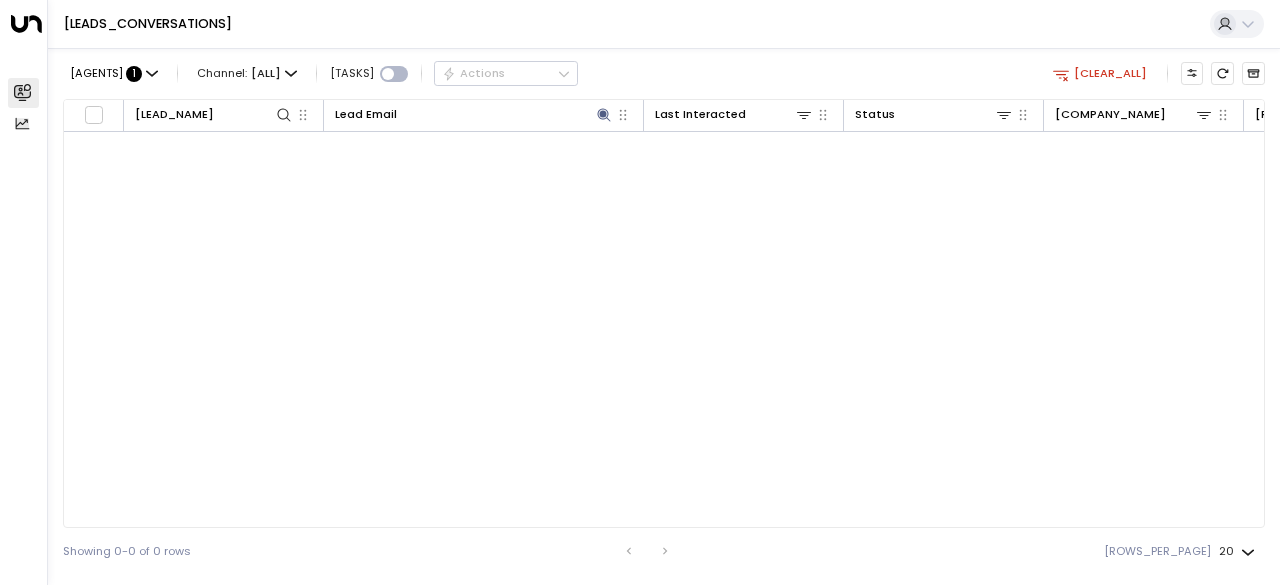 click on "No Data Found There are no records for the applied filters. Please try adjusting your search or filters. Clear all" at bounding box center (1349, 312) 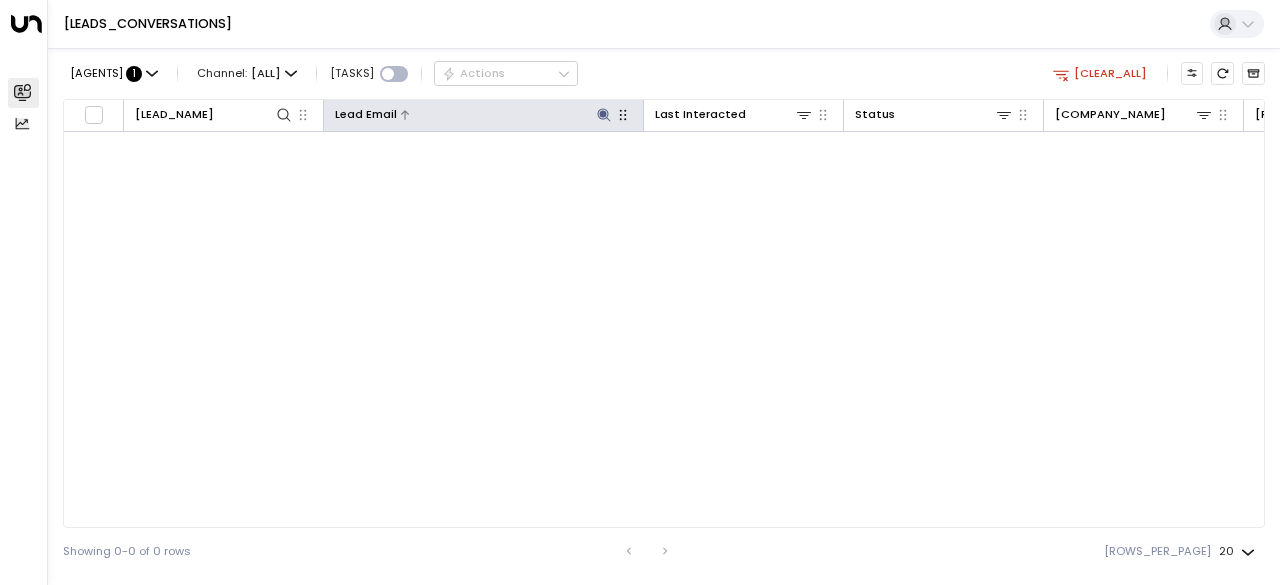 click at bounding box center (604, 115) 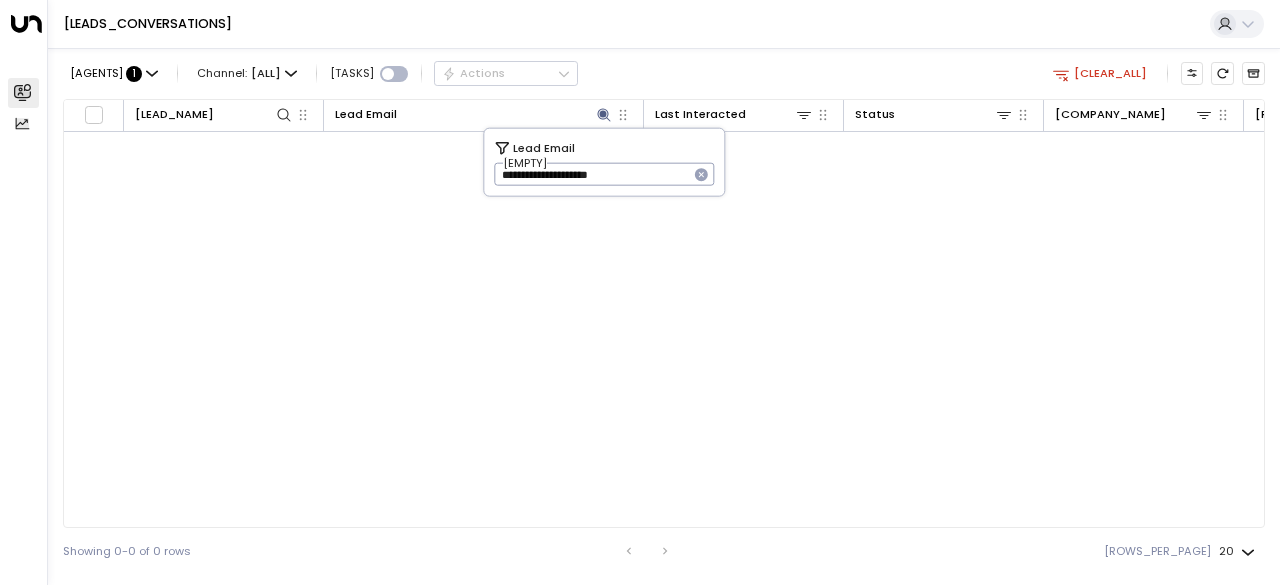 click on "**********" at bounding box center [591, 174] 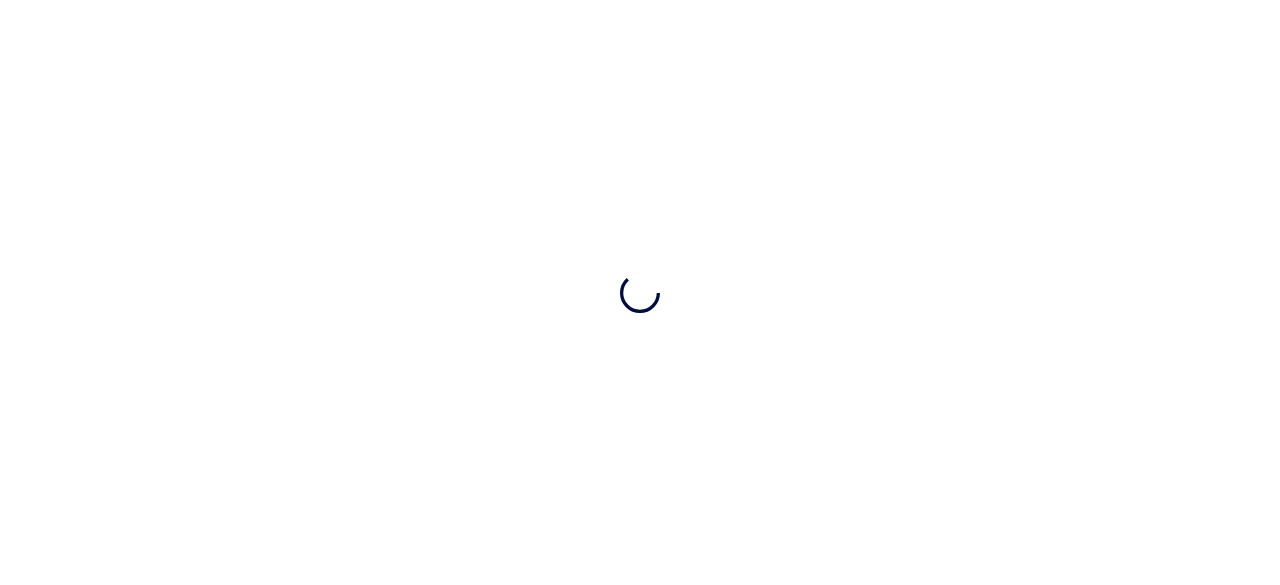 scroll, scrollTop: 0, scrollLeft: 0, axis: both 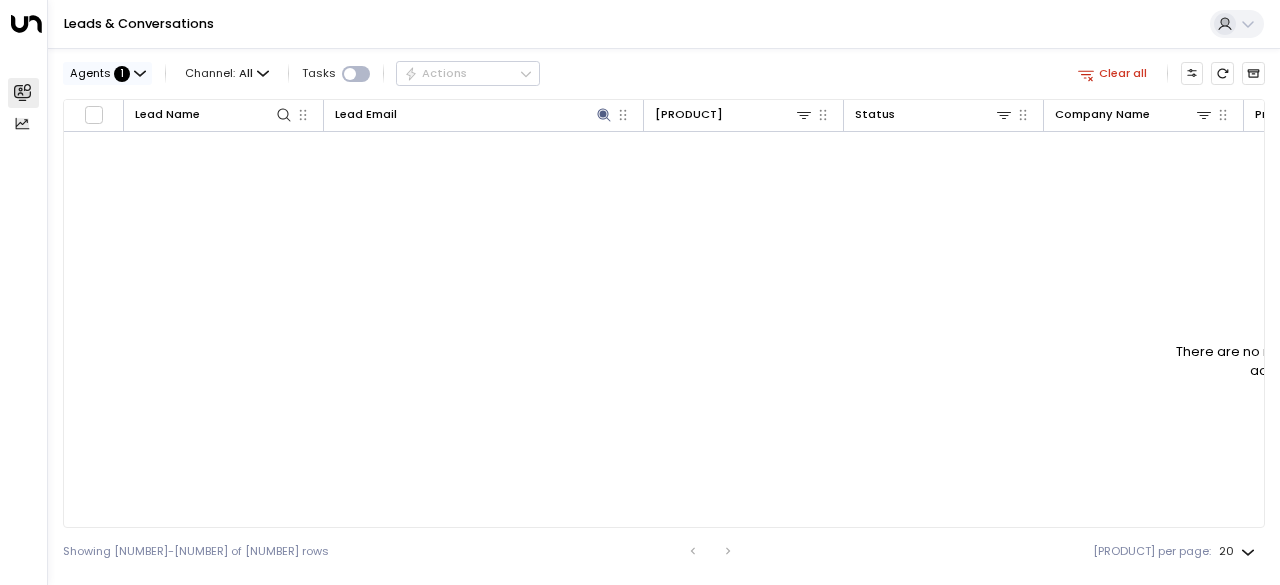 click on "1" at bounding box center (122, 74) 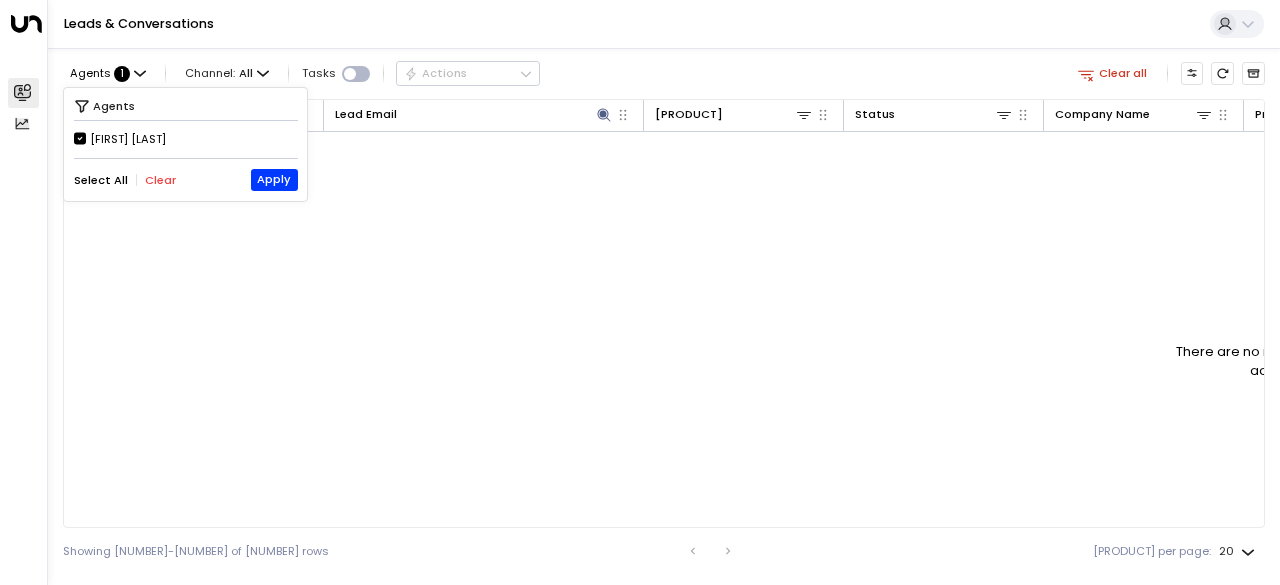 click on "Clear" at bounding box center [160, 180] 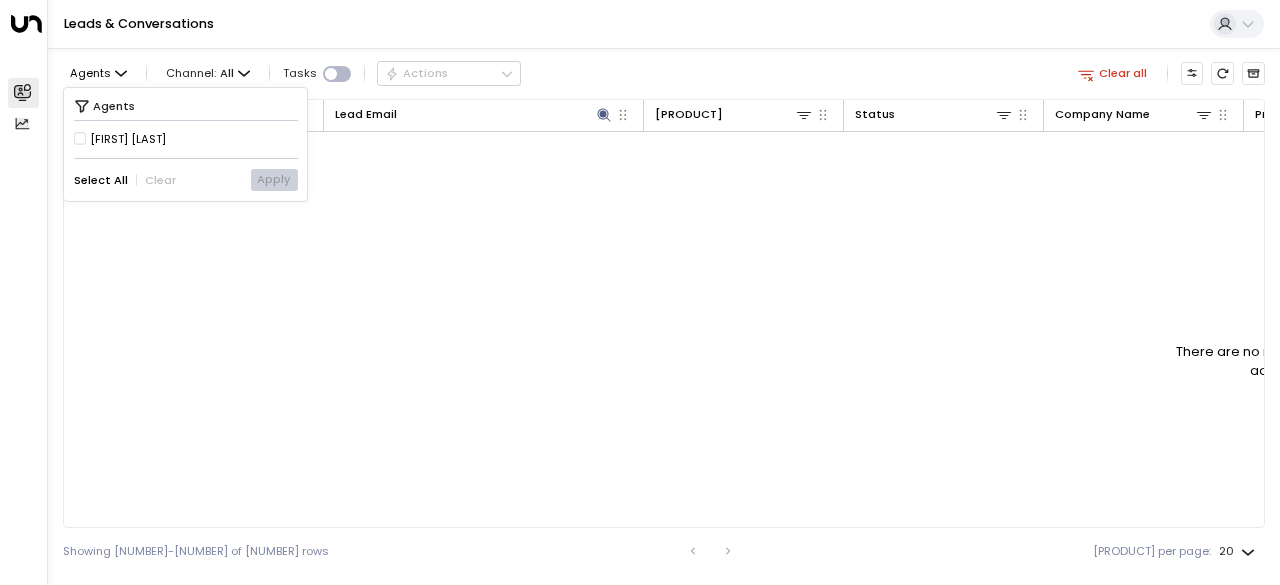 click at bounding box center (640, 292) 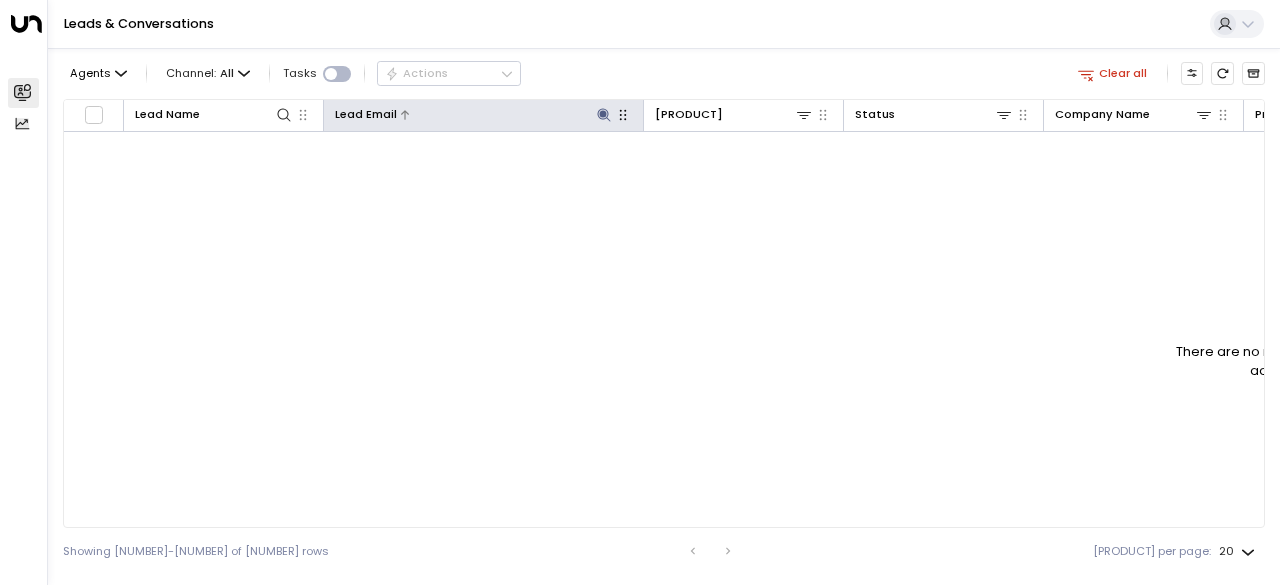 click at bounding box center [604, 115] 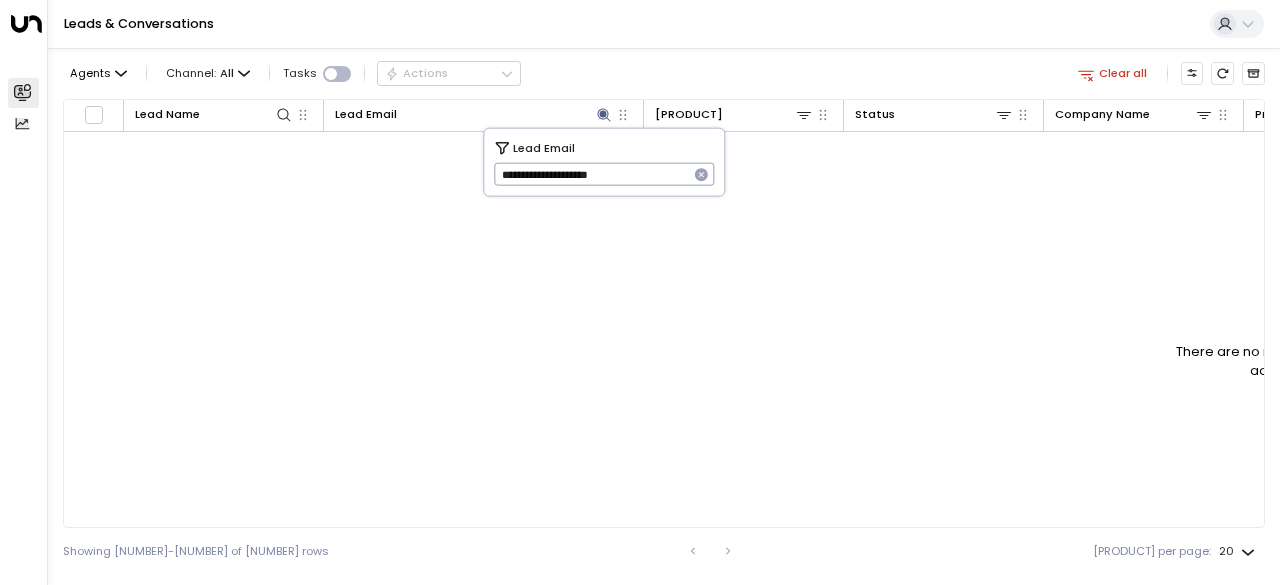 click at bounding box center (701, 174) 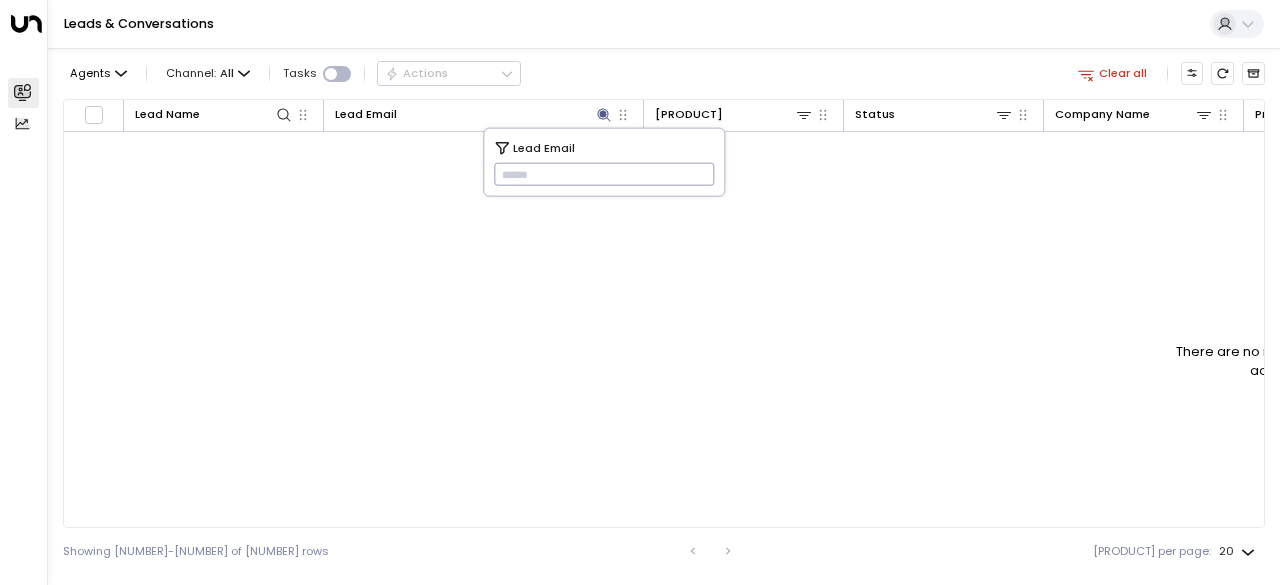 click on "Agents Channel: All Tasks   Actions Clear all" at bounding box center (664, 73) 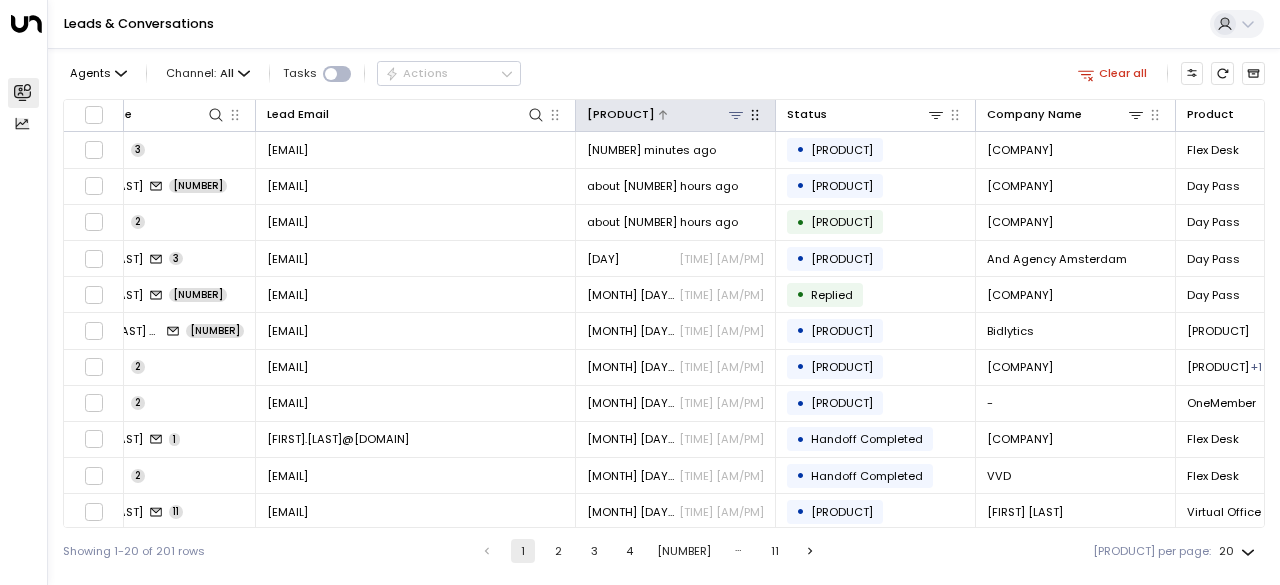 scroll, scrollTop: 0, scrollLeft: 0, axis: both 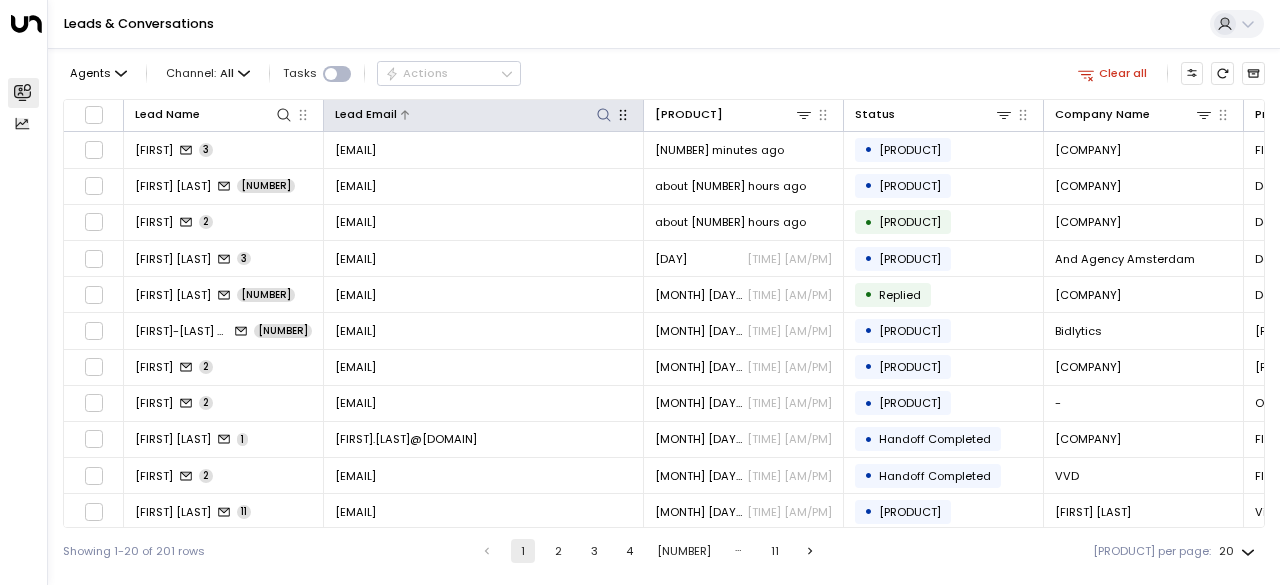 click at bounding box center [603, 114] 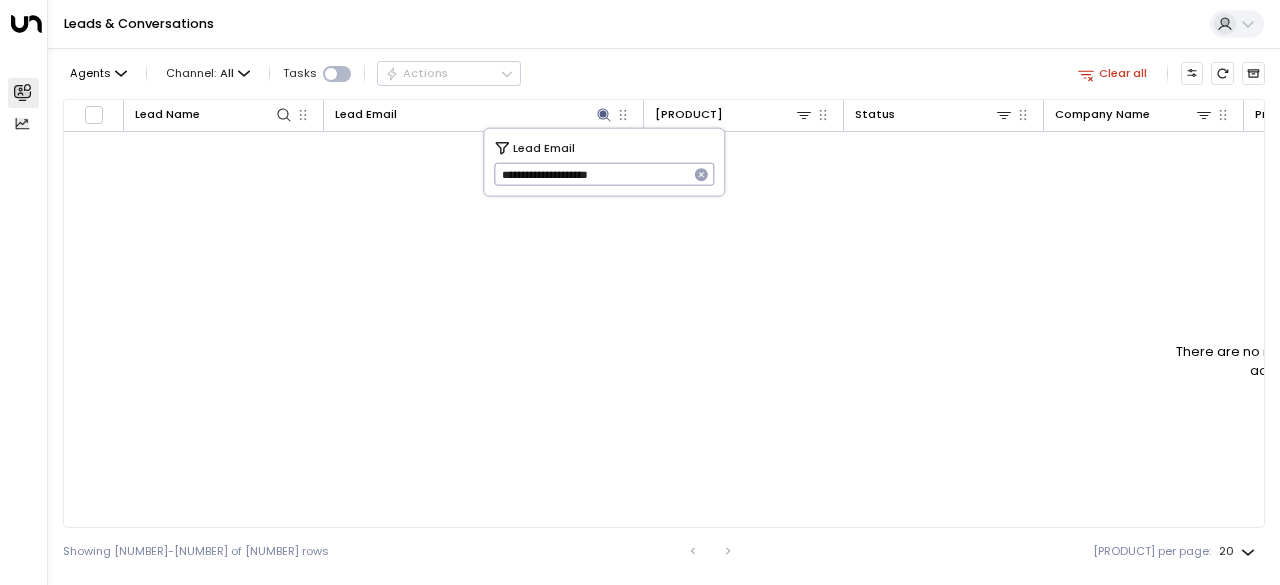 click on "**********" at bounding box center [591, 174] 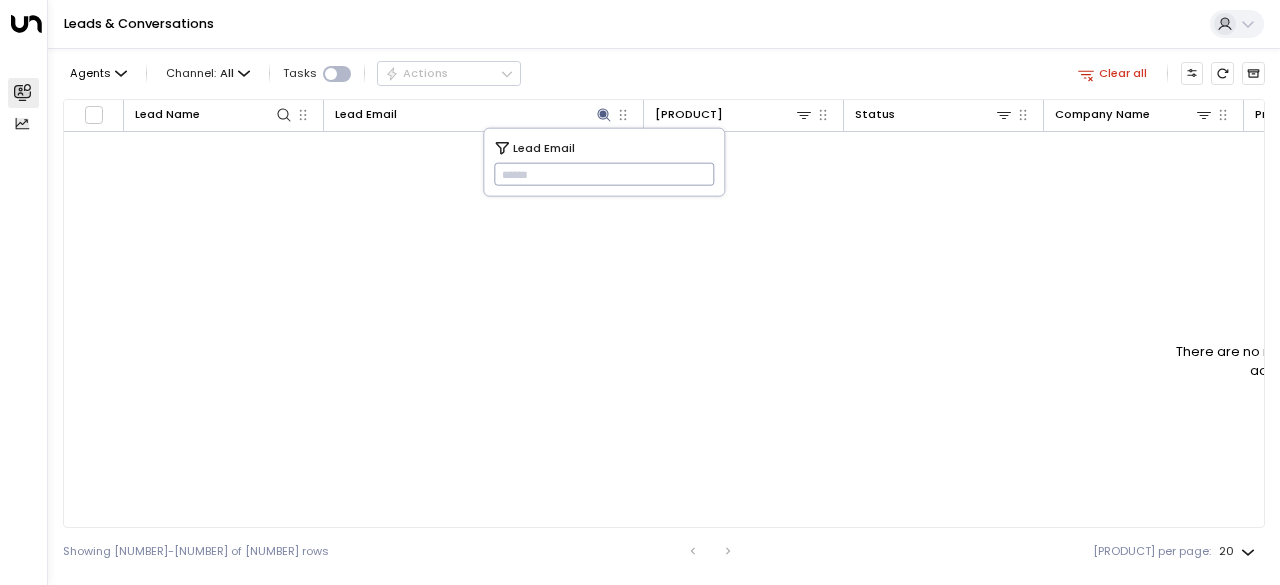 click on "Agents Channel: All Tasks   Actions Clear all" at bounding box center (664, 73) 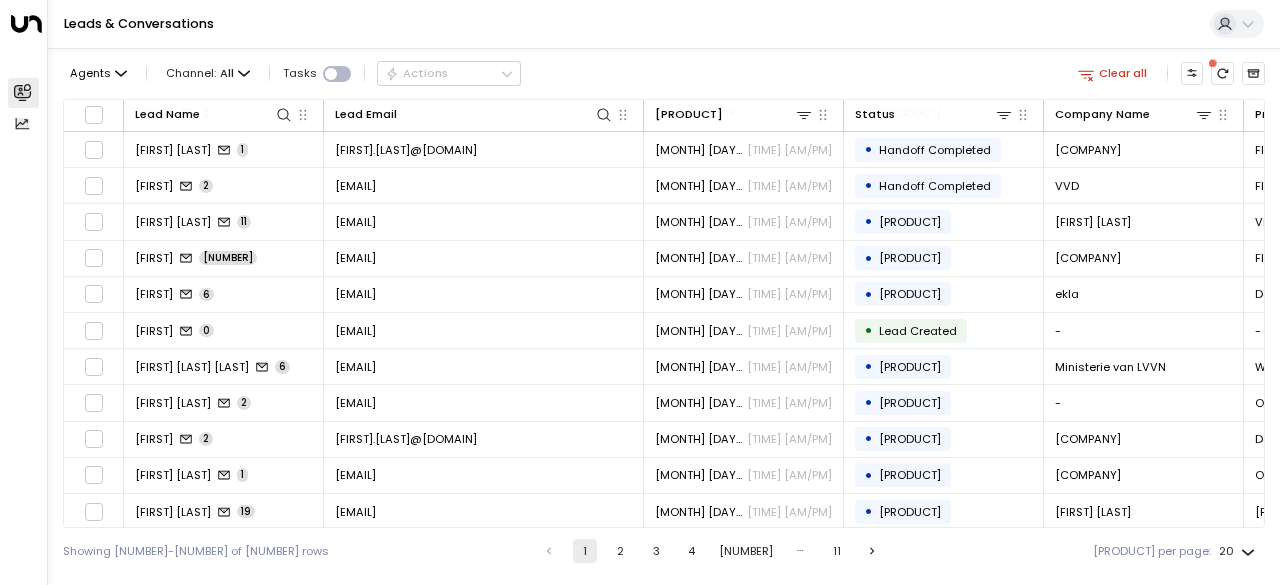 scroll, scrollTop: 0, scrollLeft: 0, axis: both 